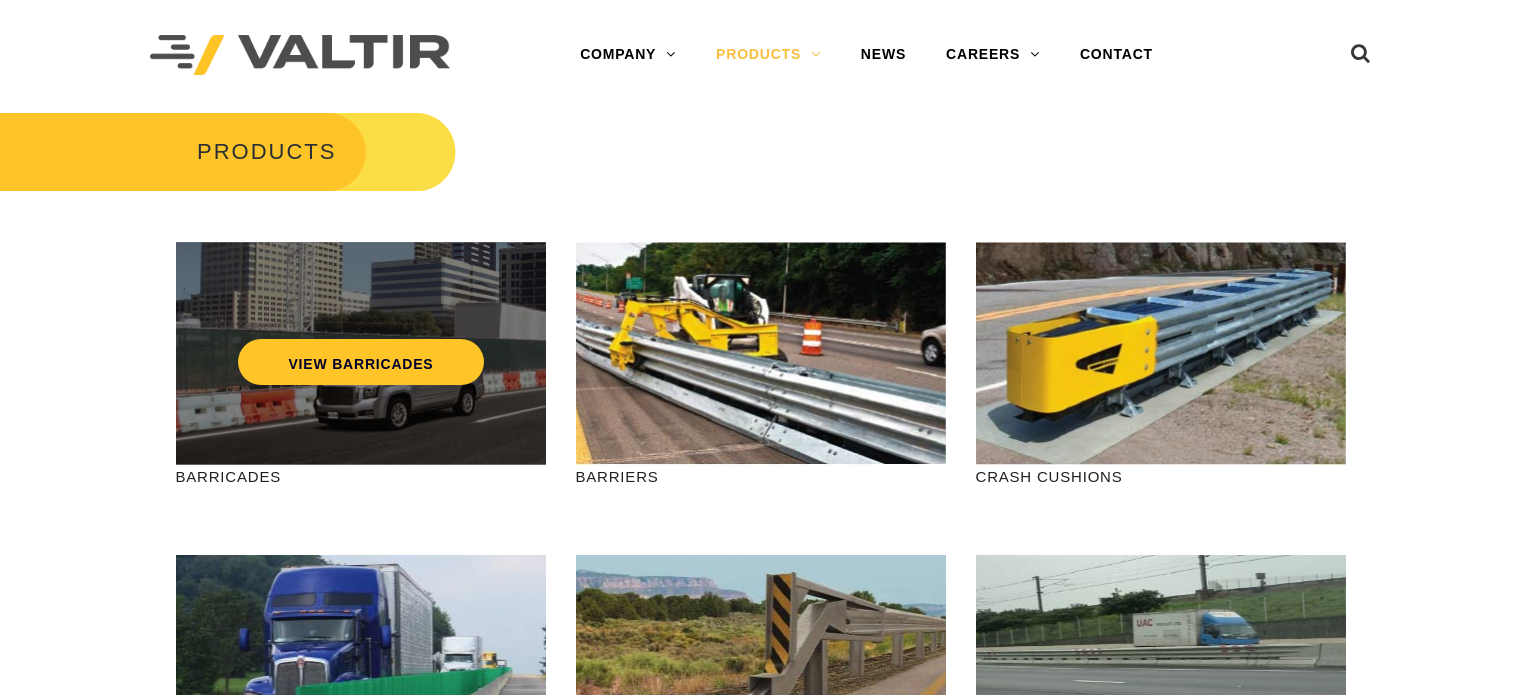 scroll, scrollTop: 0, scrollLeft: 0, axis: both 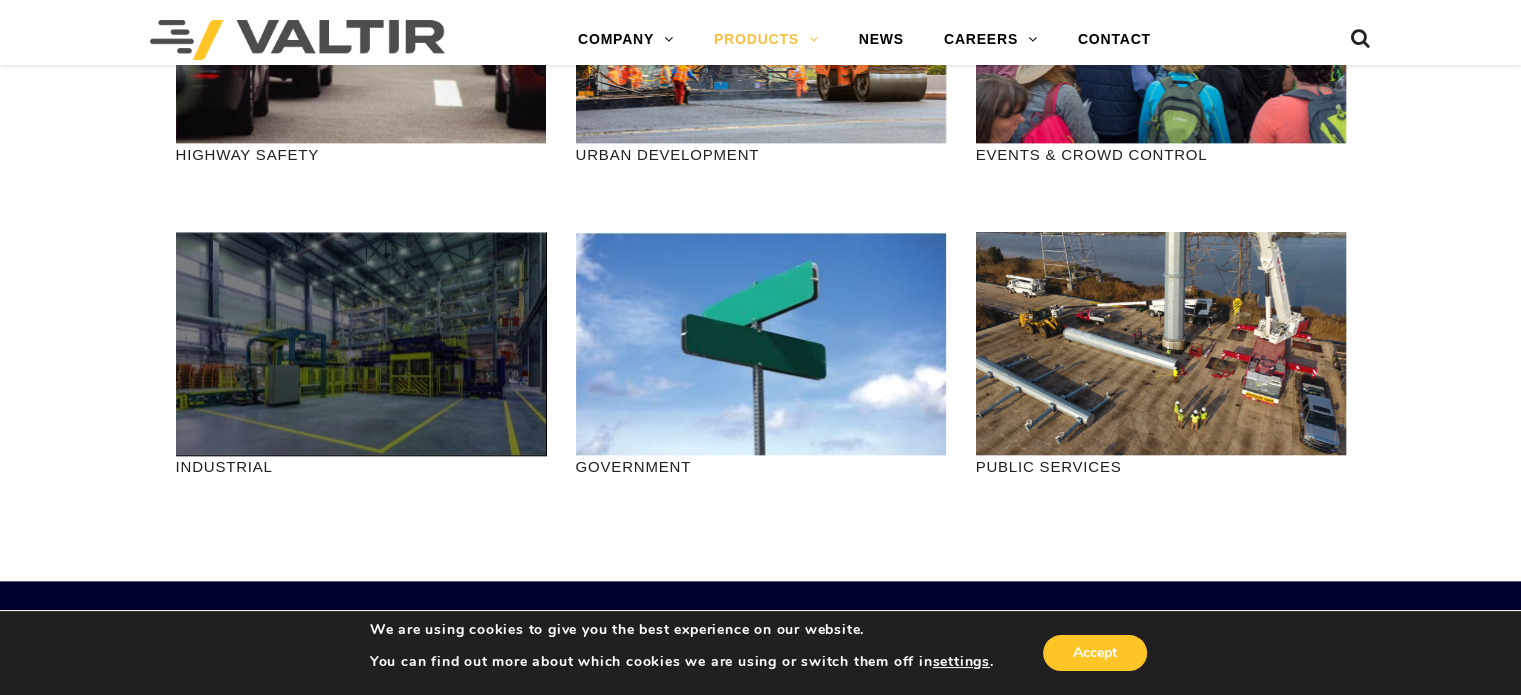 click at bounding box center [361, 343] 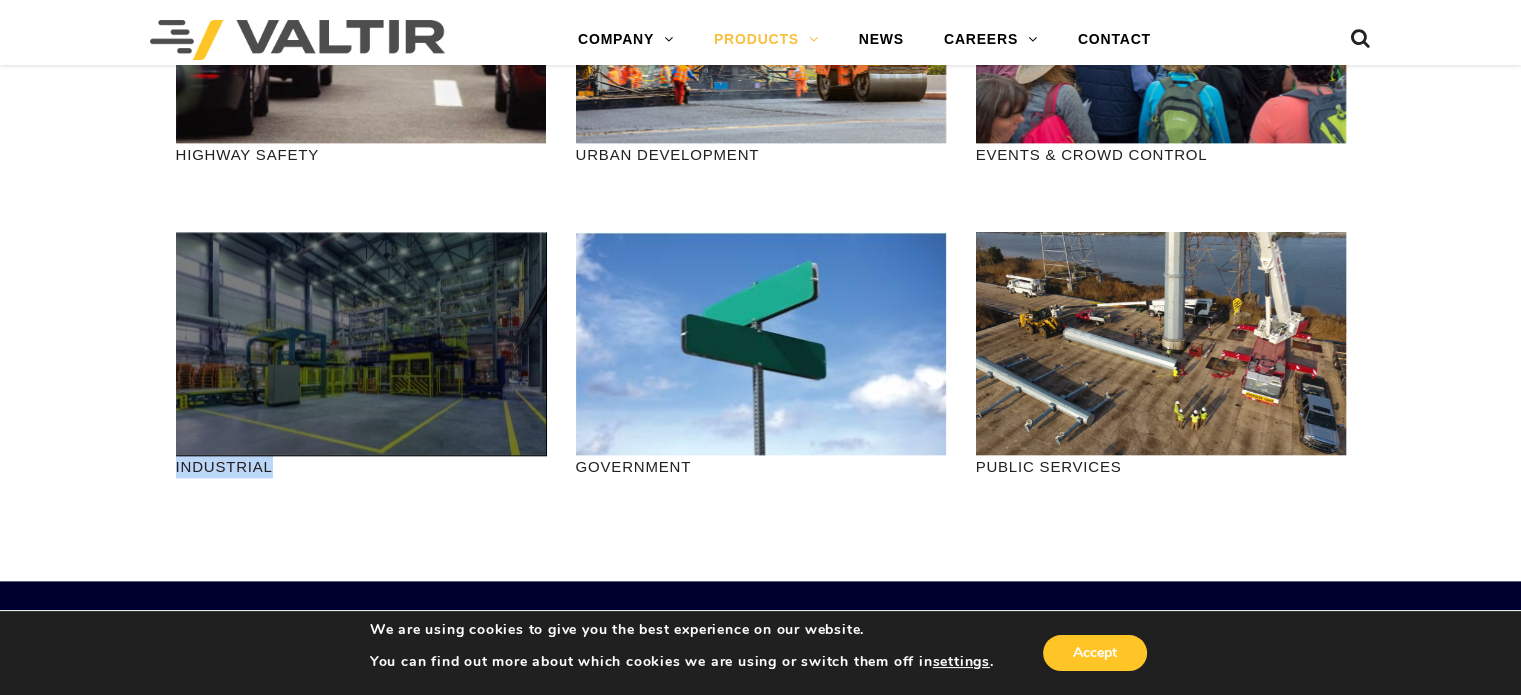 click at bounding box center (361, 343) 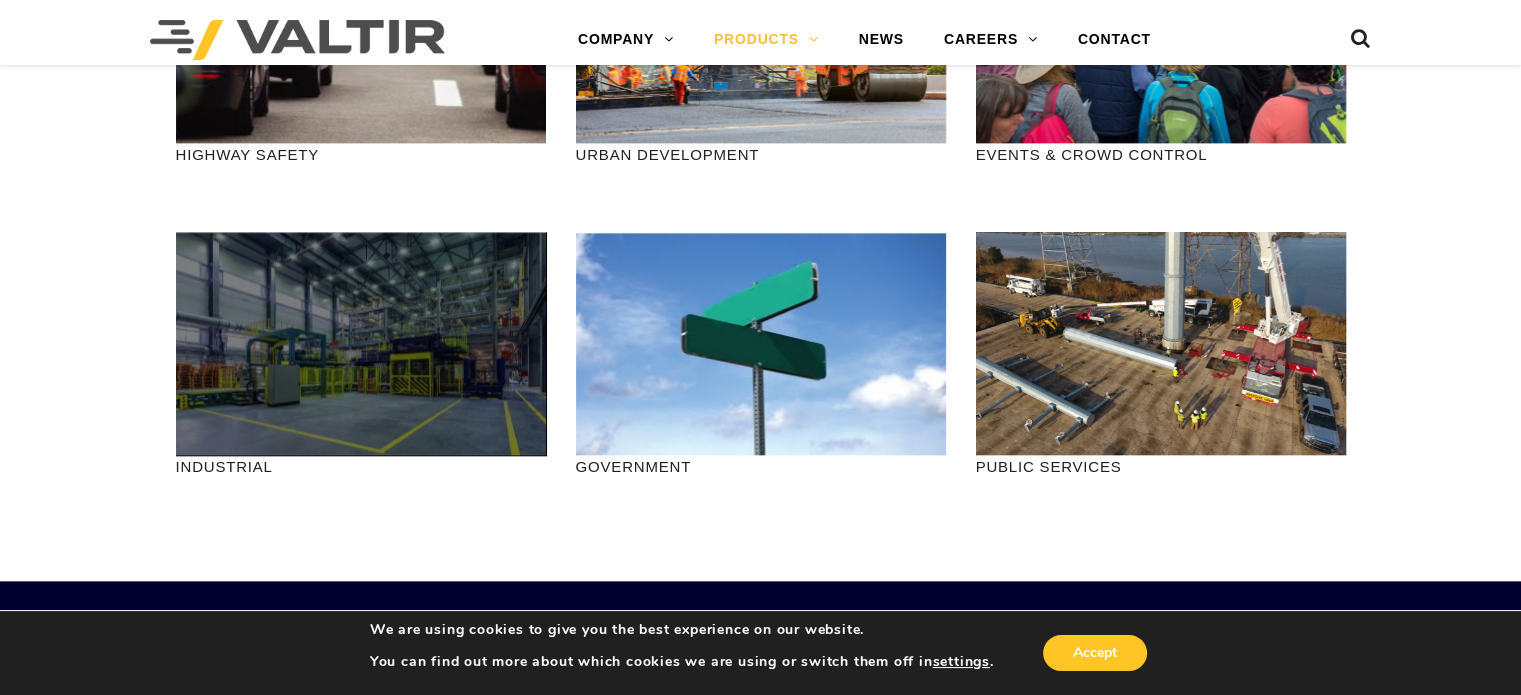 click at bounding box center [361, 343] 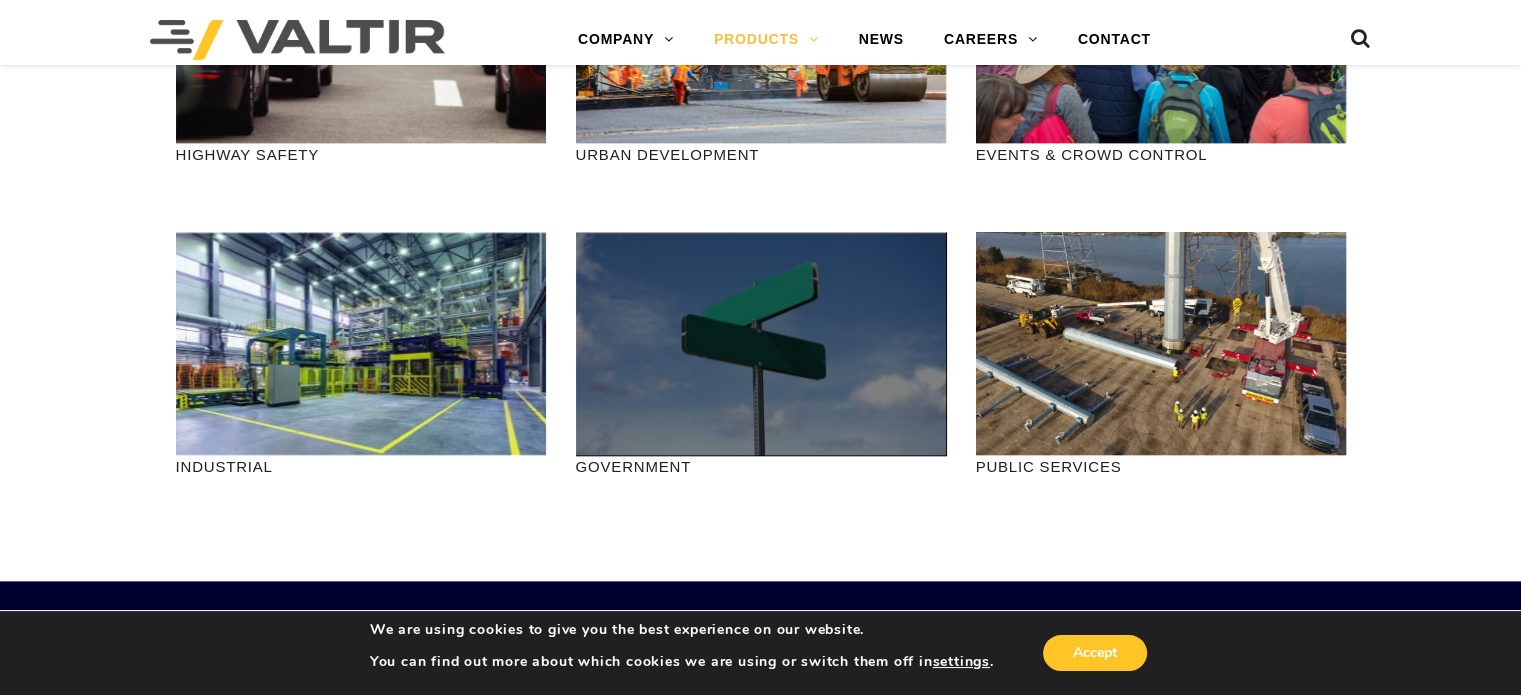 click at bounding box center [761, 343] 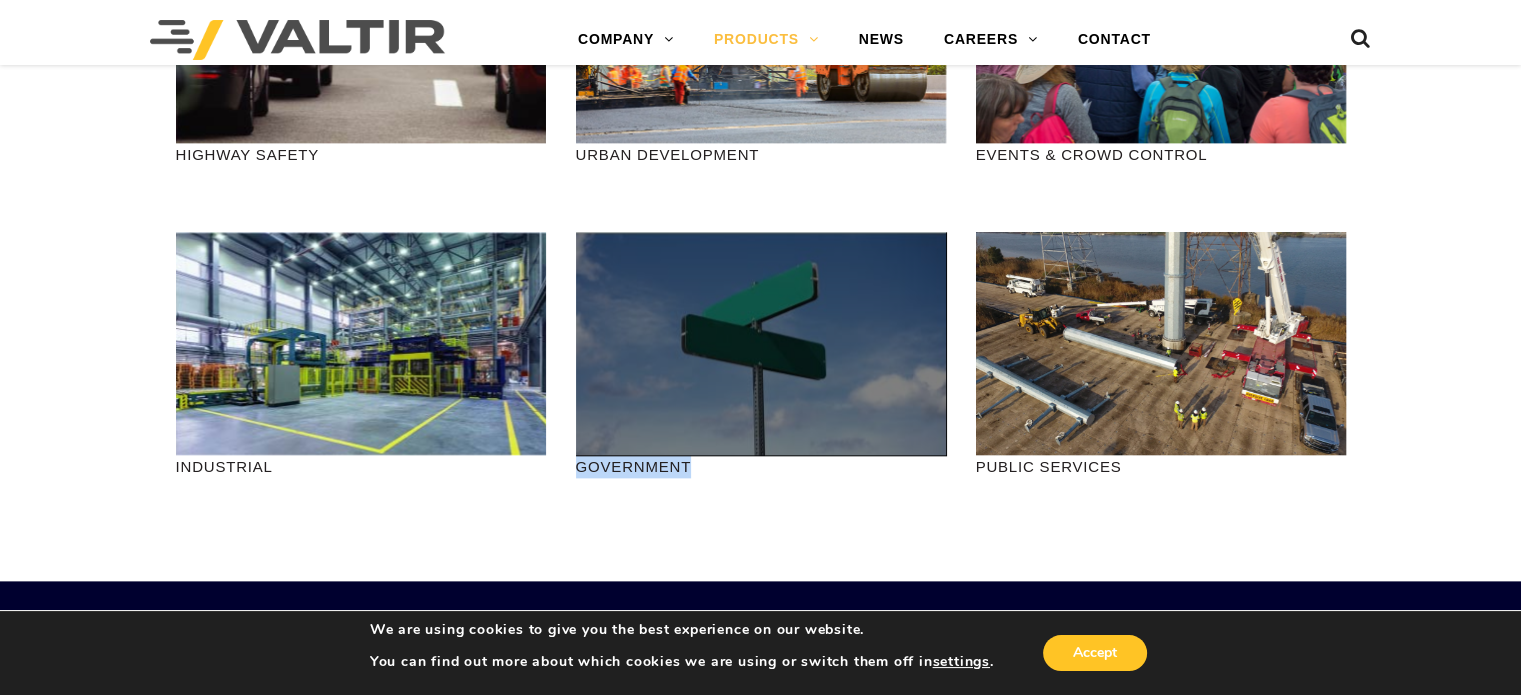 click at bounding box center [761, 343] 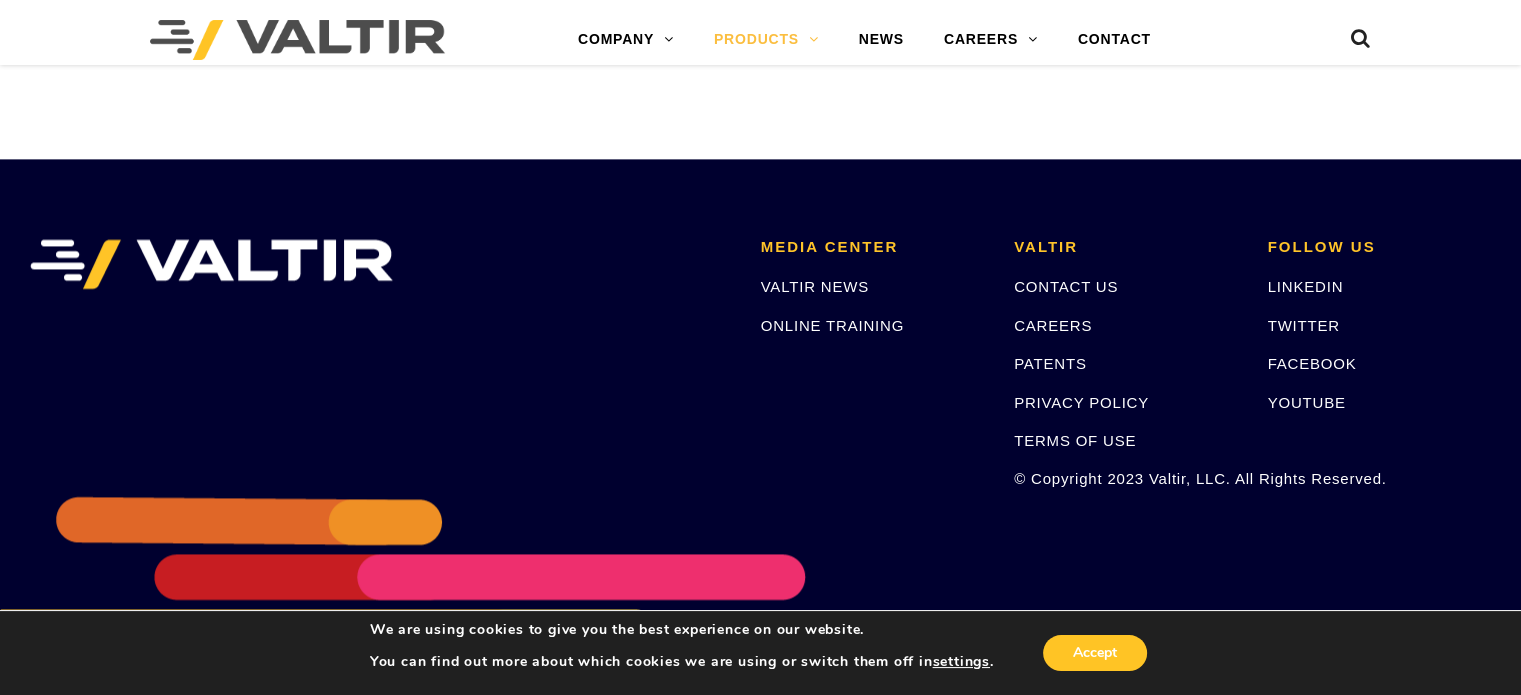 scroll, scrollTop: 2732, scrollLeft: 0, axis: vertical 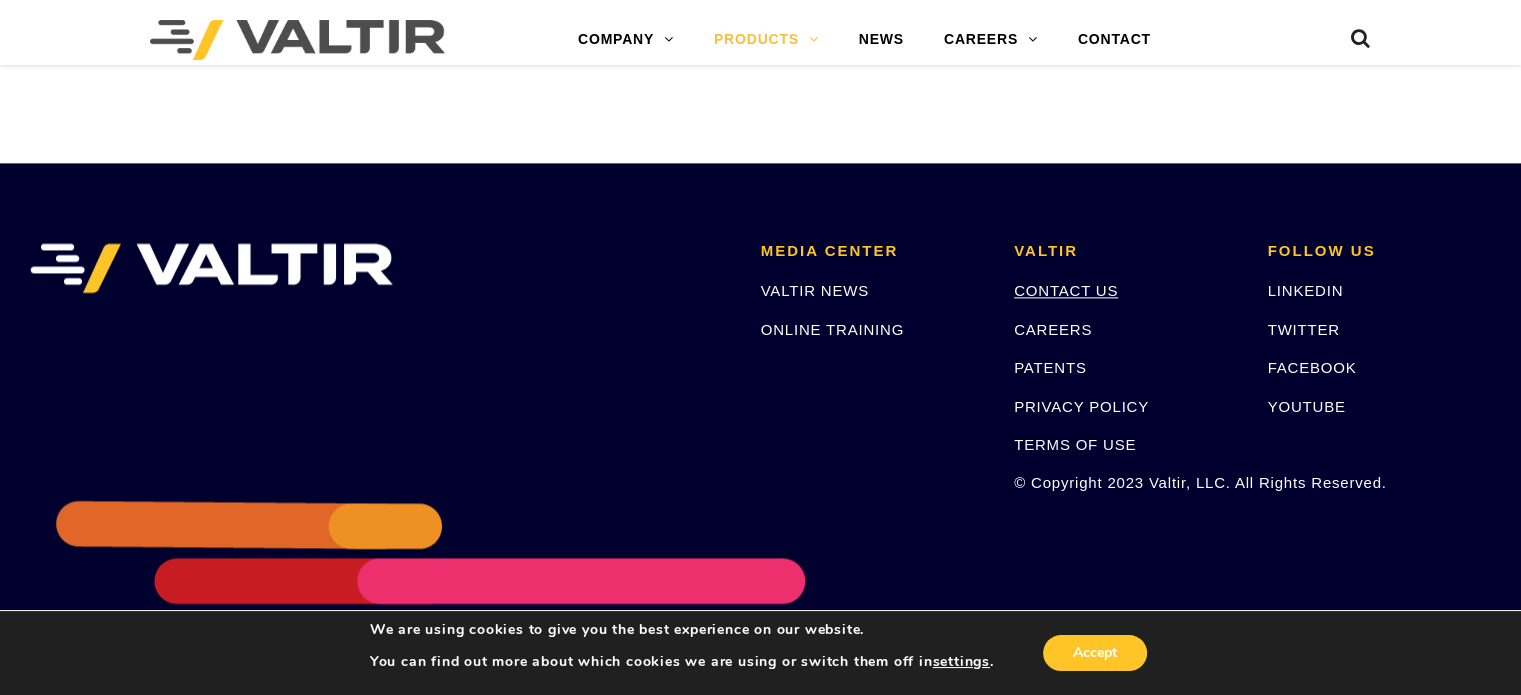 click on "CONTACT US" at bounding box center [1066, 290] 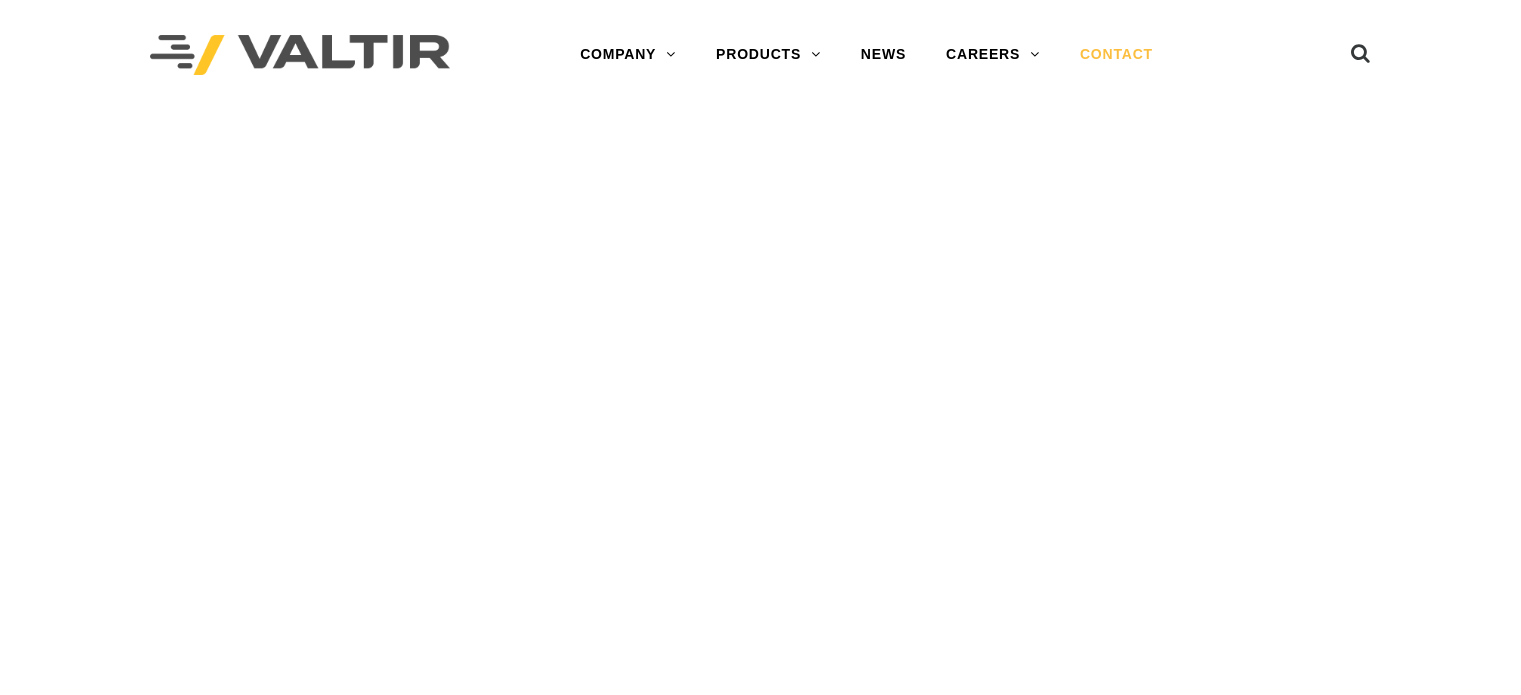 scroll, scrollTop: 0, scrollLeft: 0, axis: both 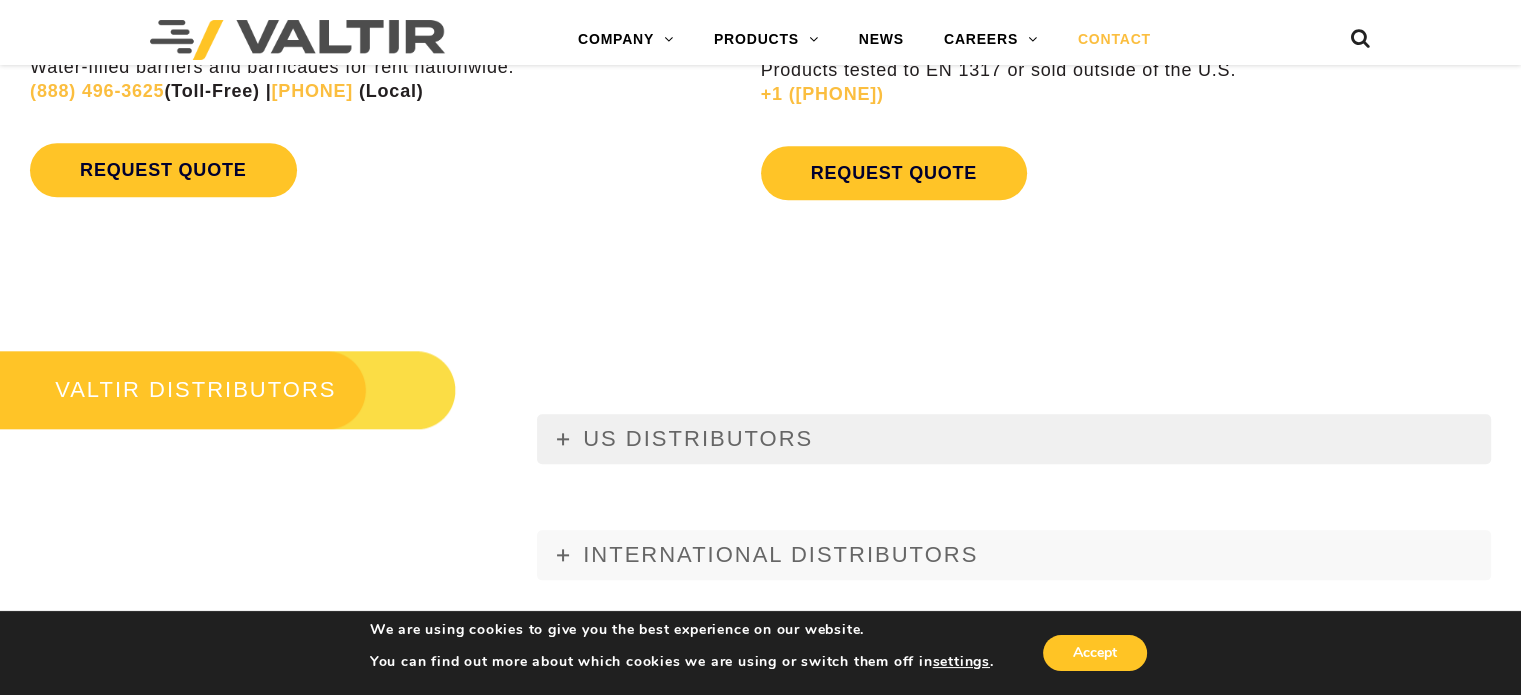 click on "US DISTRIBUTORS" at bounding box center [698, 438] 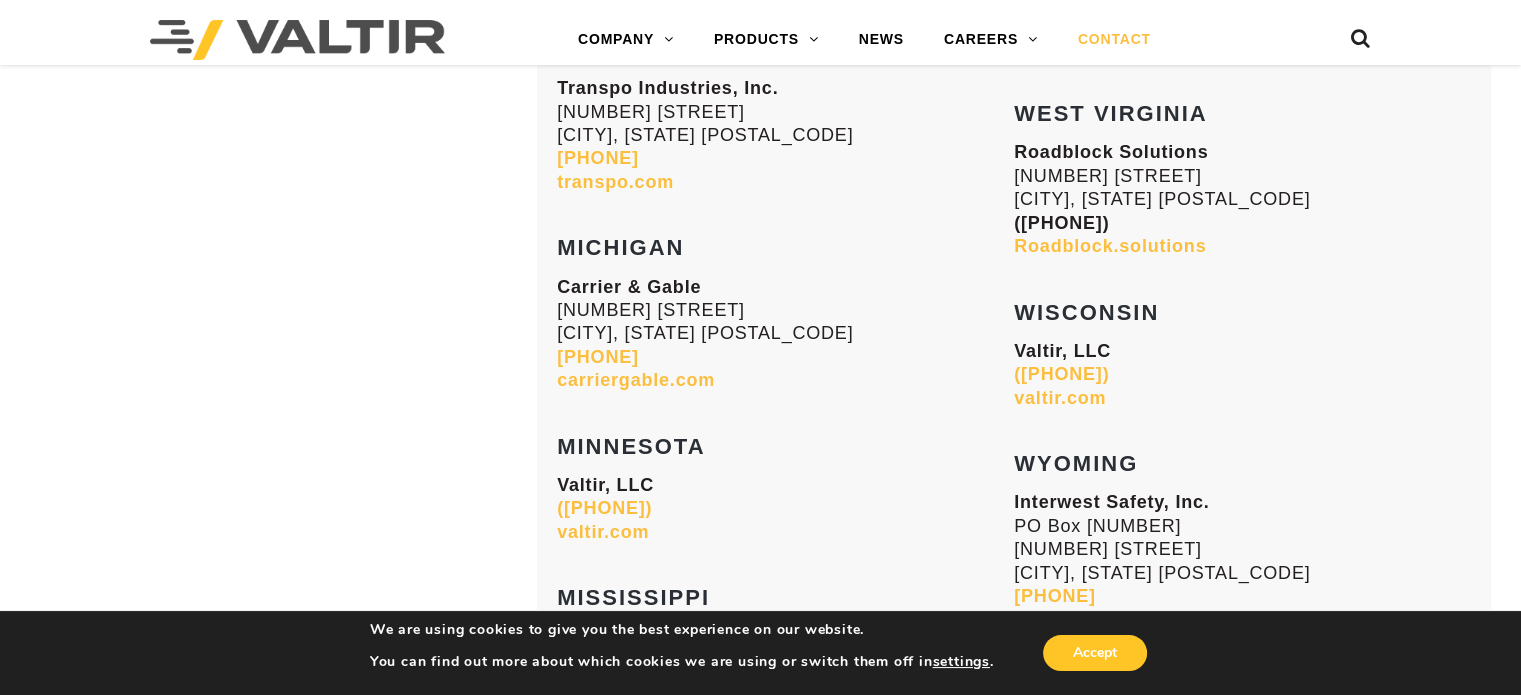 scroll, scrollTop: 7851, scrollLeft: 0, axis: vertical 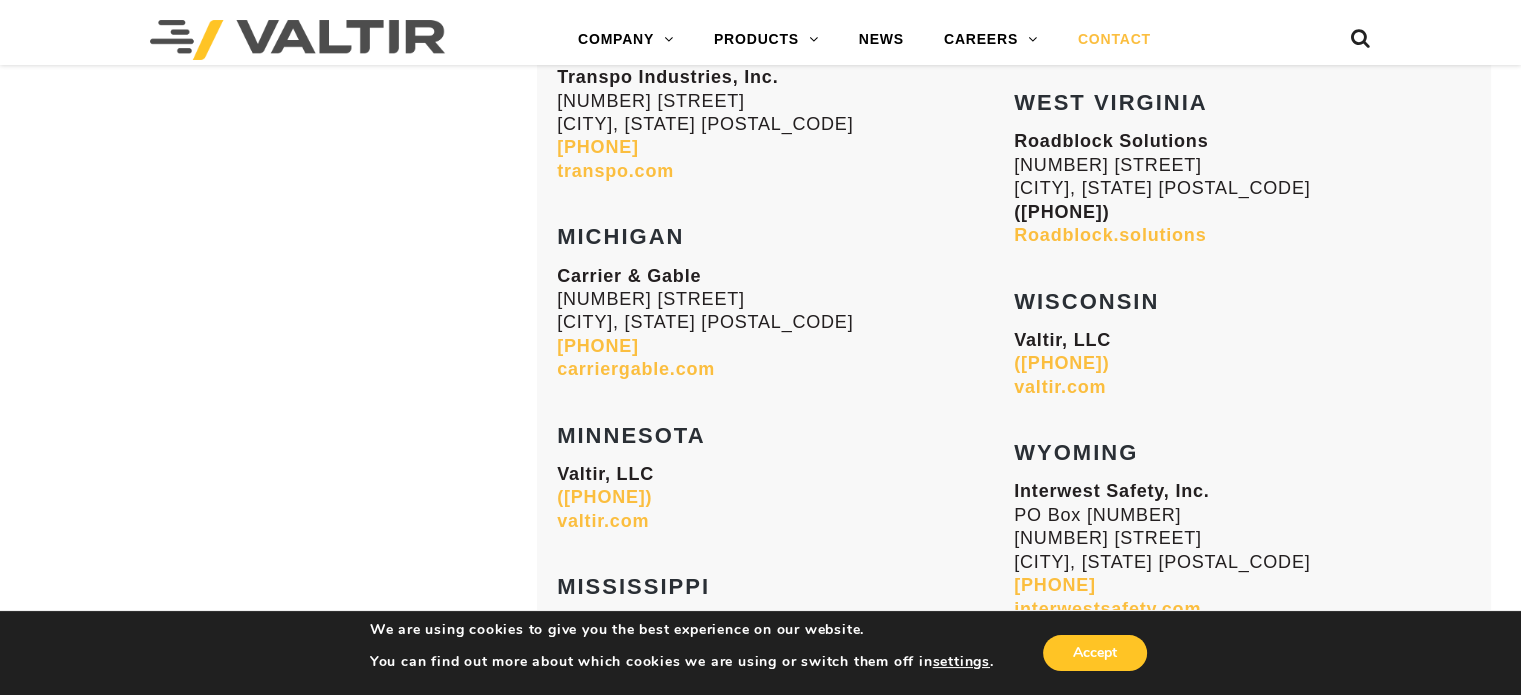 click on "carriergable.com" at bounding box center [636, 369] 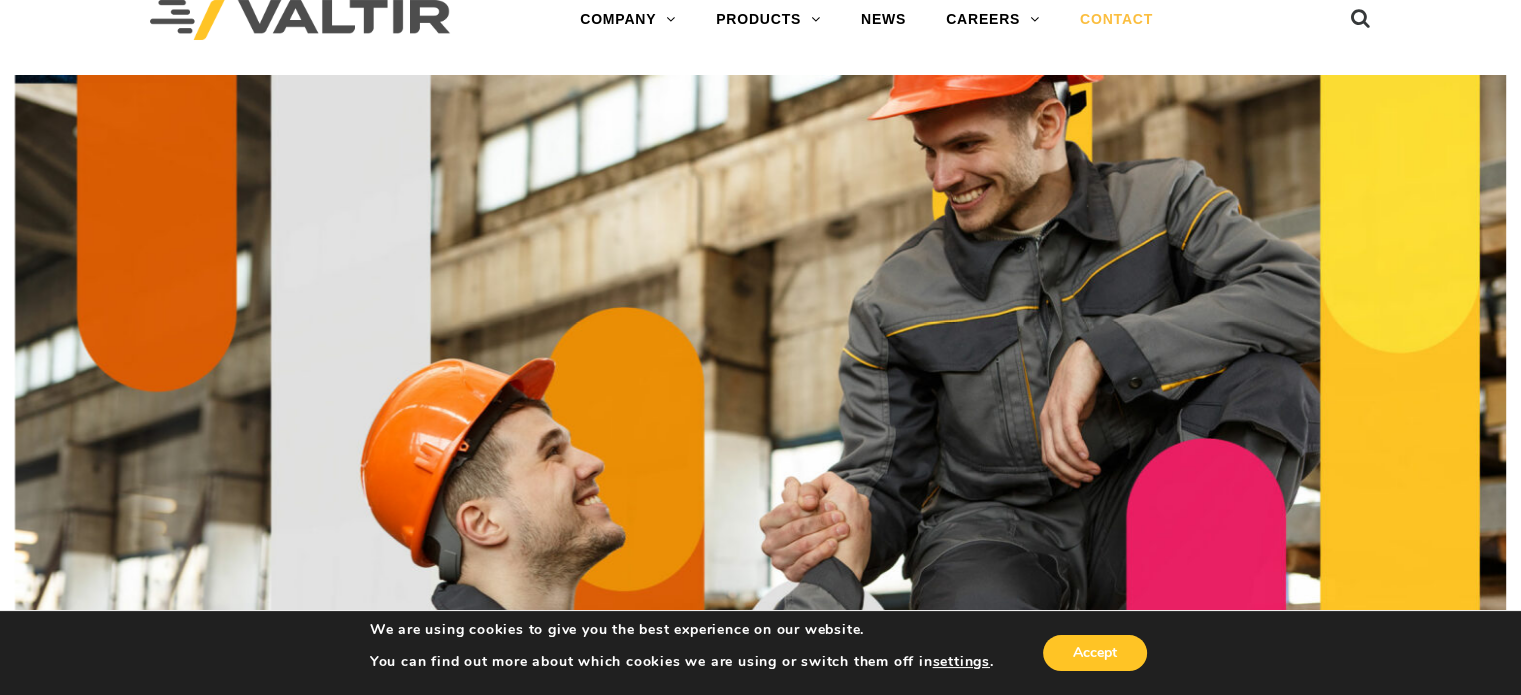 scroll, scrollTop: 0, scrollLeft: 0, axis: both 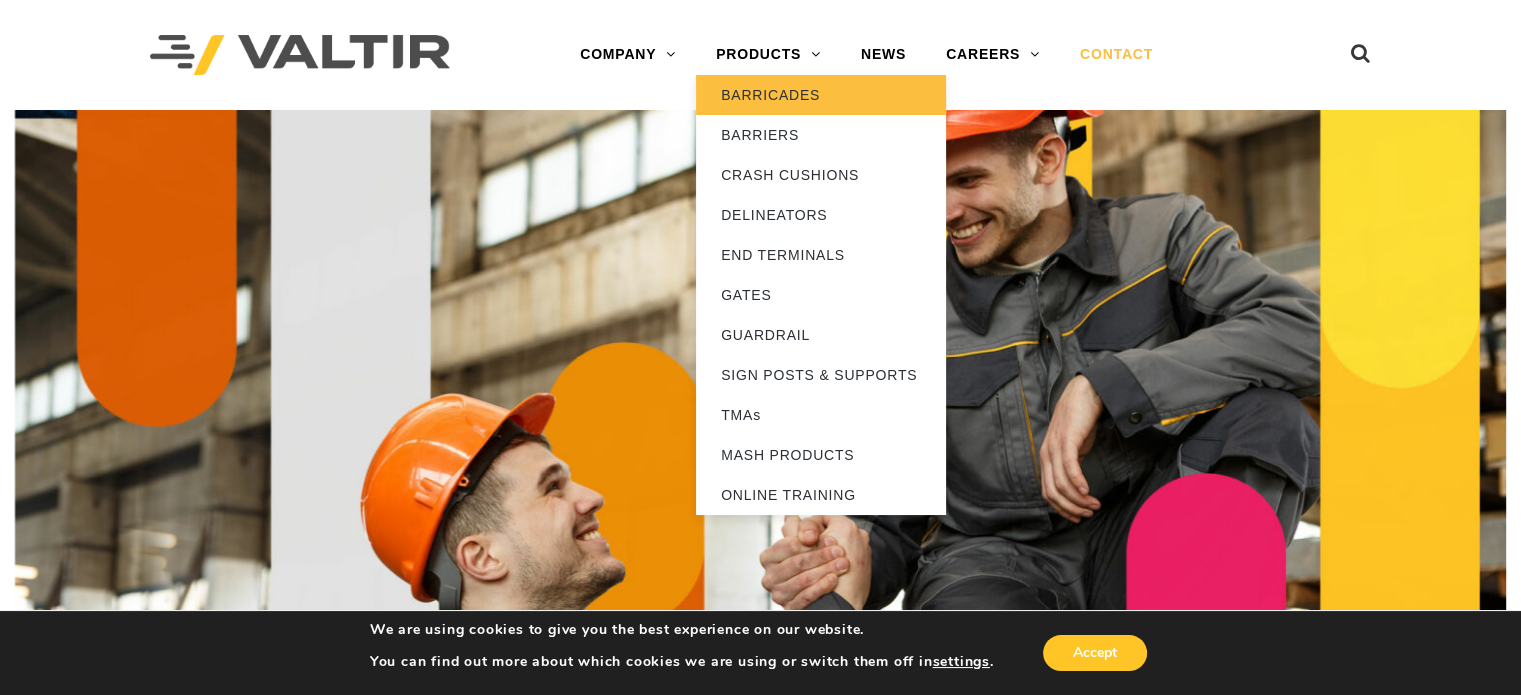 click on "BARRICADES" at bounding box center (821, 95) 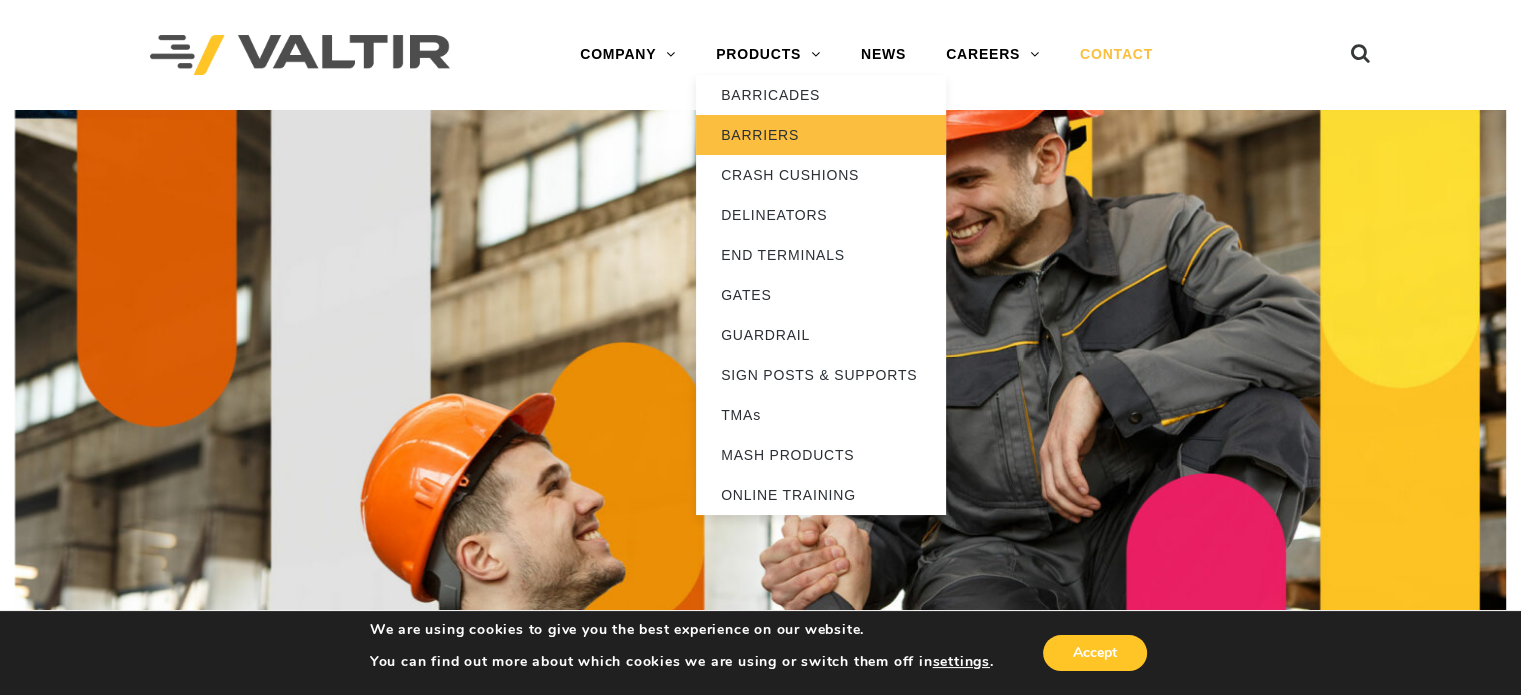 click on "BARRIERS" at bounding box center (821, 135) 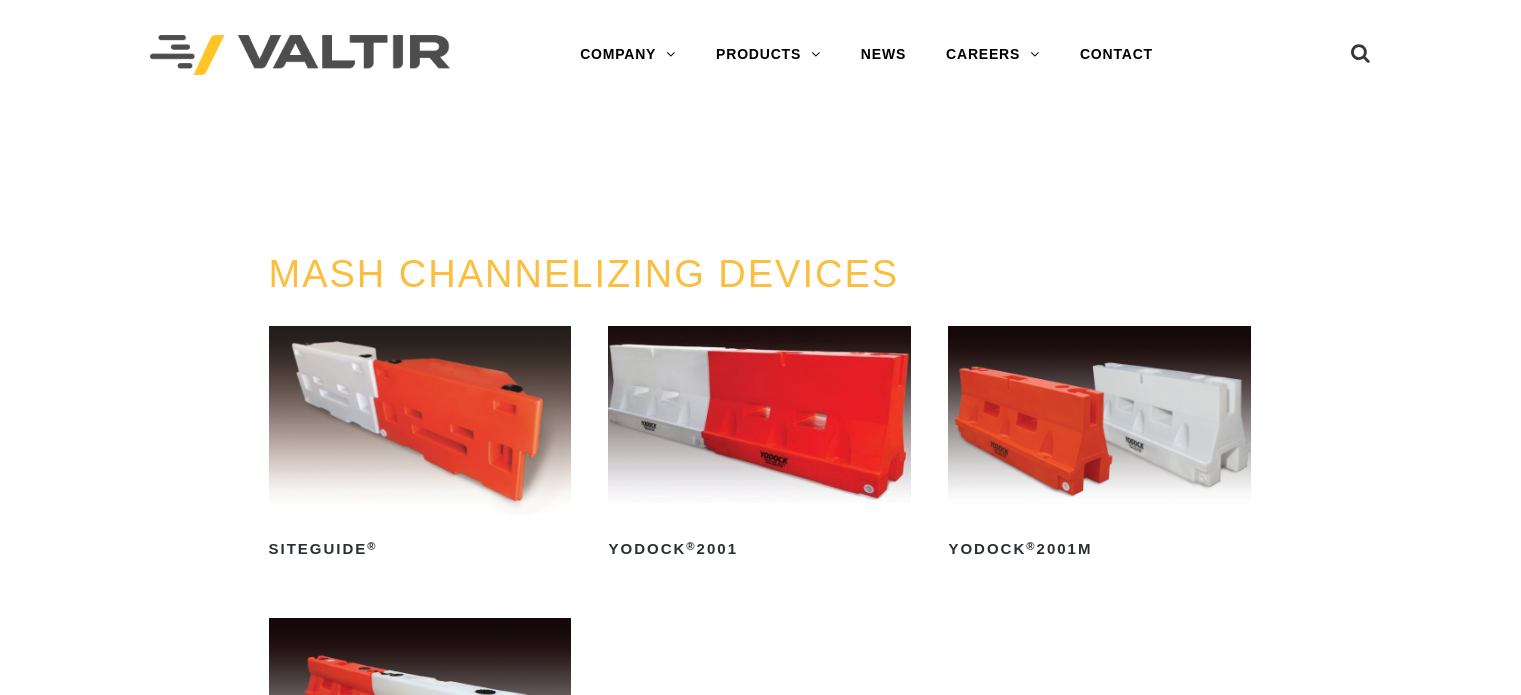 scroll, scrollTop: 0, scrollLeft: 0, axis: both 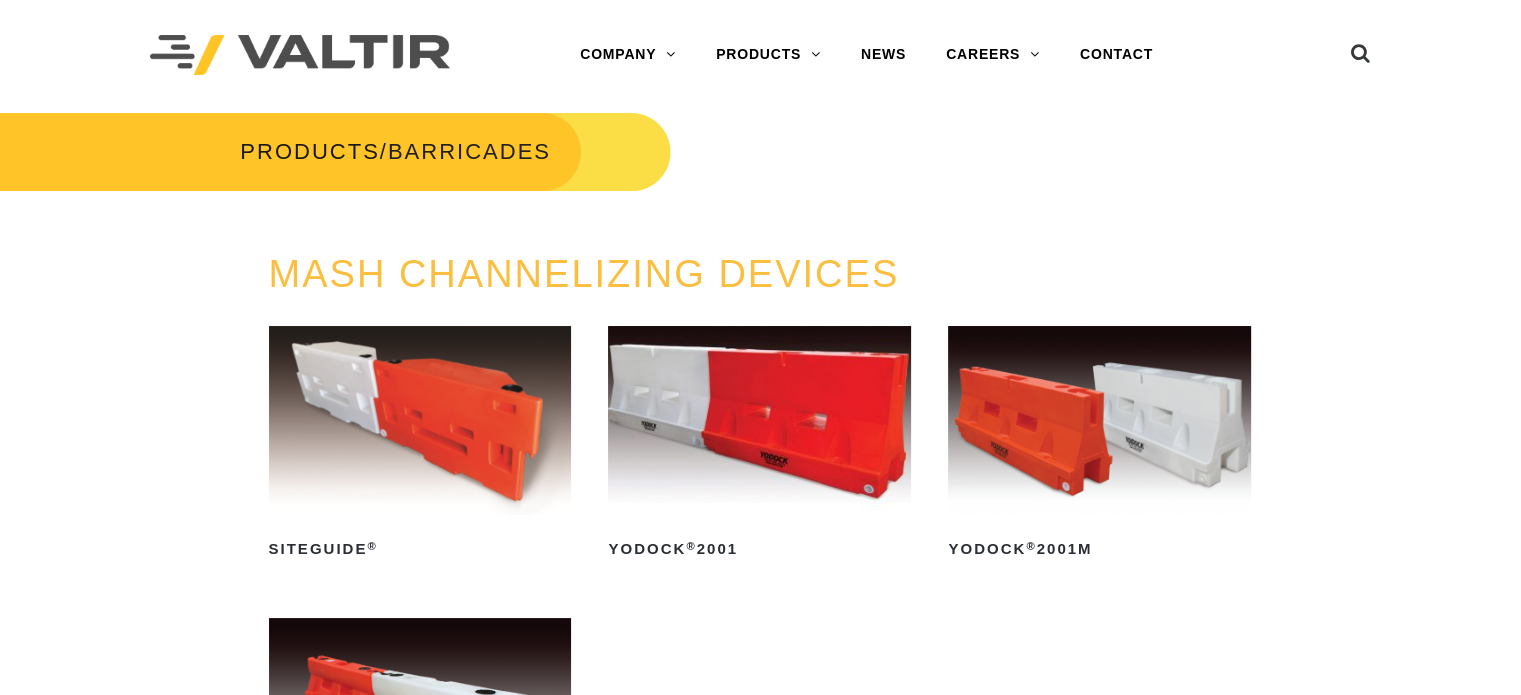 drag, startPoint x: 0, startPoint y: 0, endPoint x: 758, endPoint y: 99, distance: 764.4377 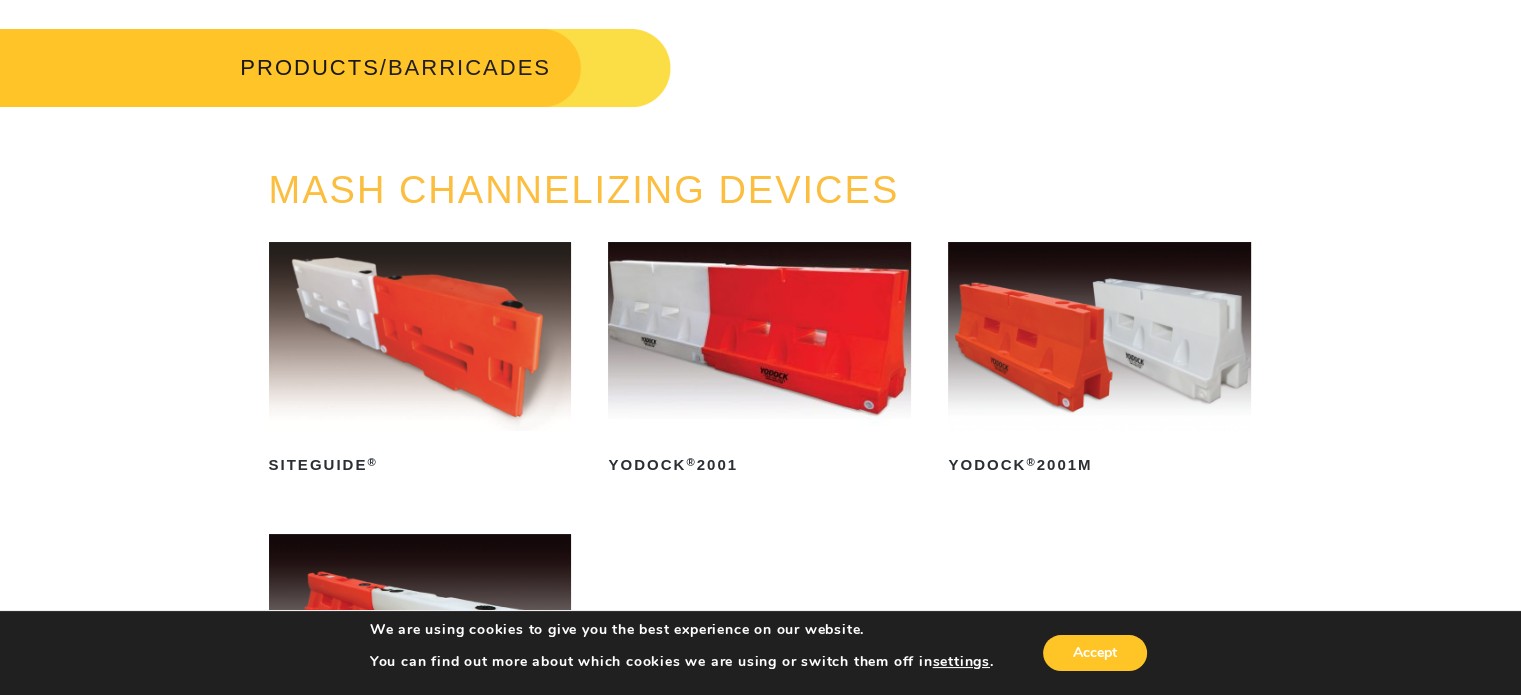 scroll, scrollTop: 0, scrollLeft: 0, axis: both 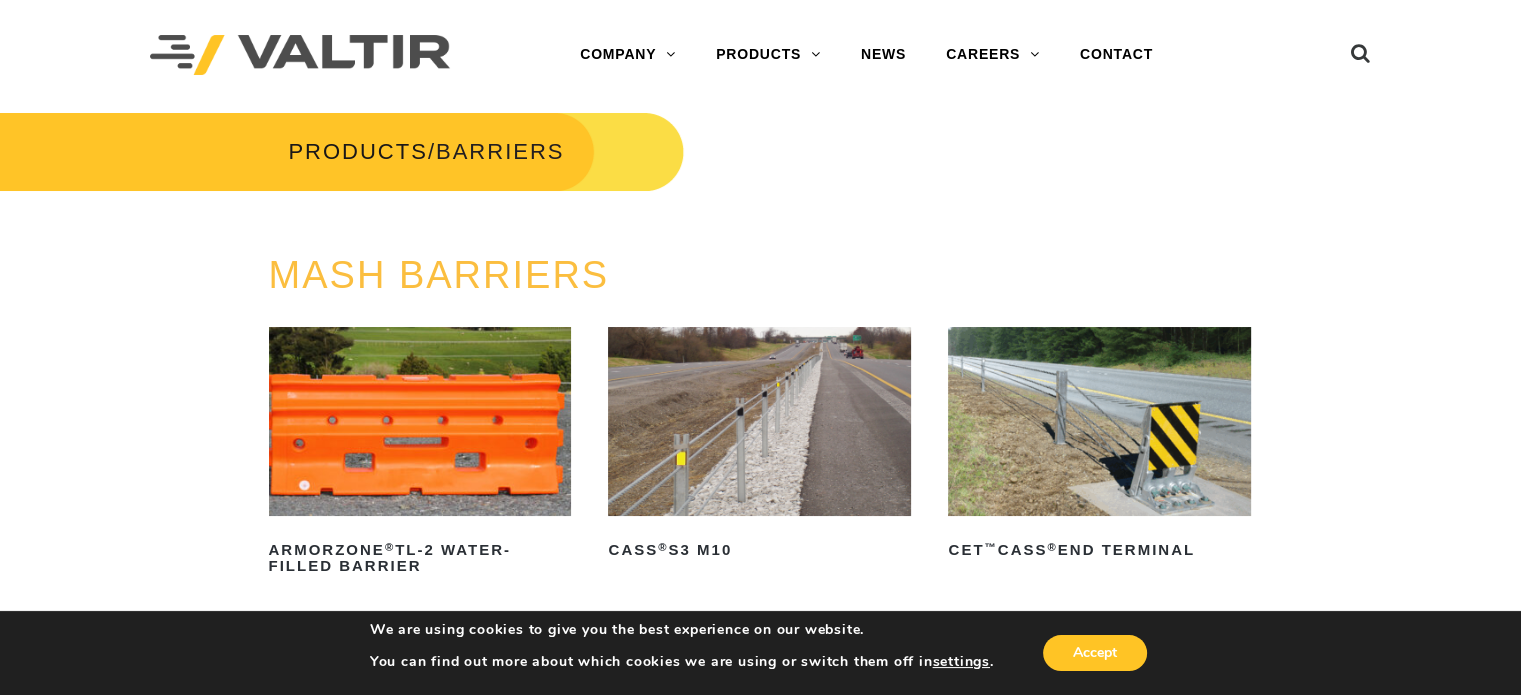 click at bounding box center (420, 421) 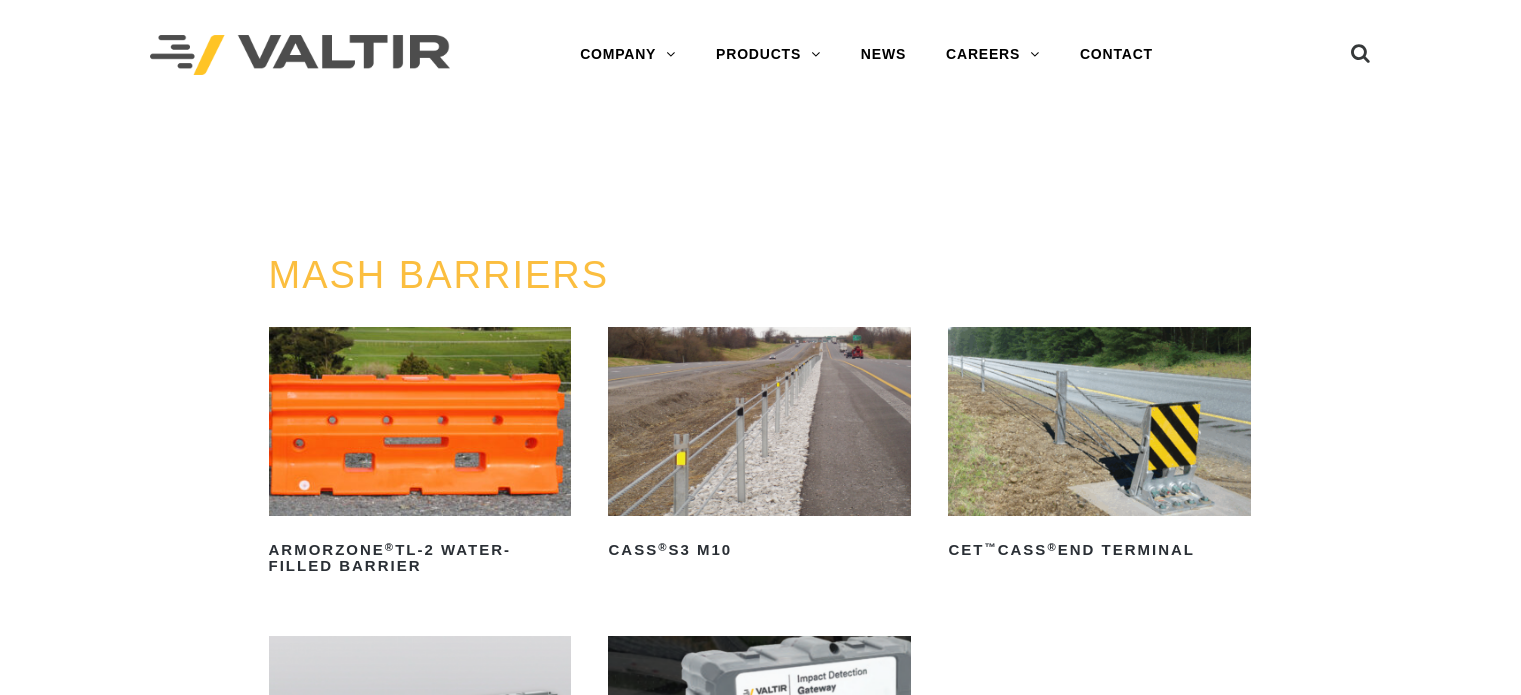 scroll, scrollTop: 0, scrollLeft: 0, axis: both 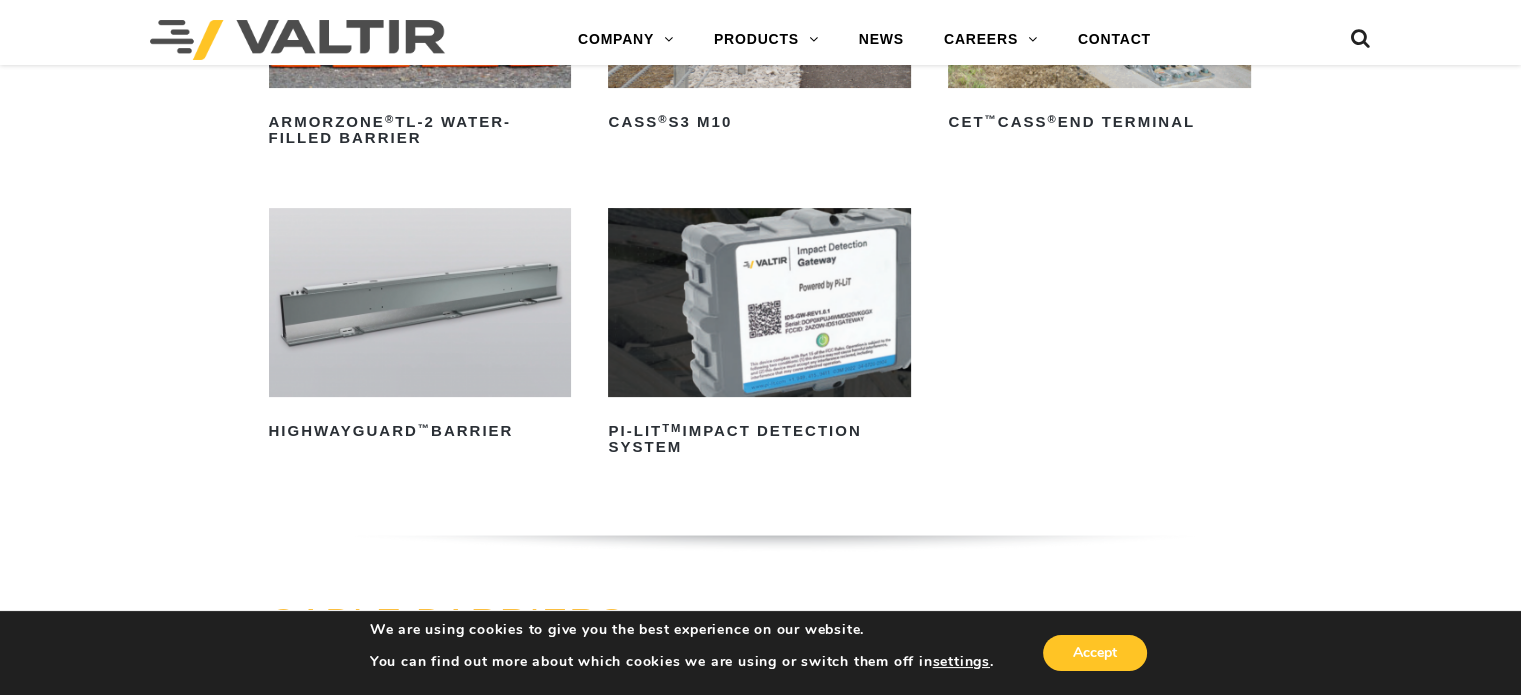 click at bounding box center [759, 302] 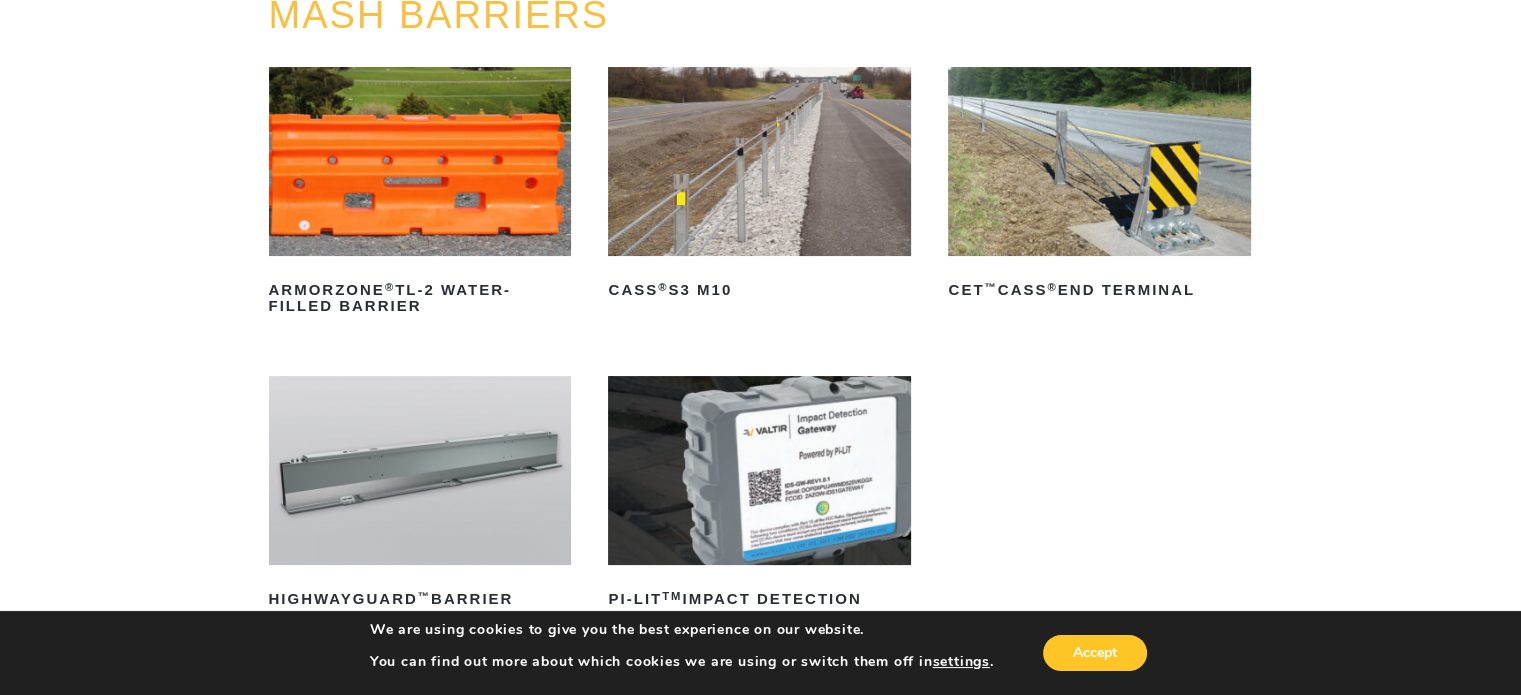 scroll, scrollTop: 193, scrollLeft: 0, axis: vertical 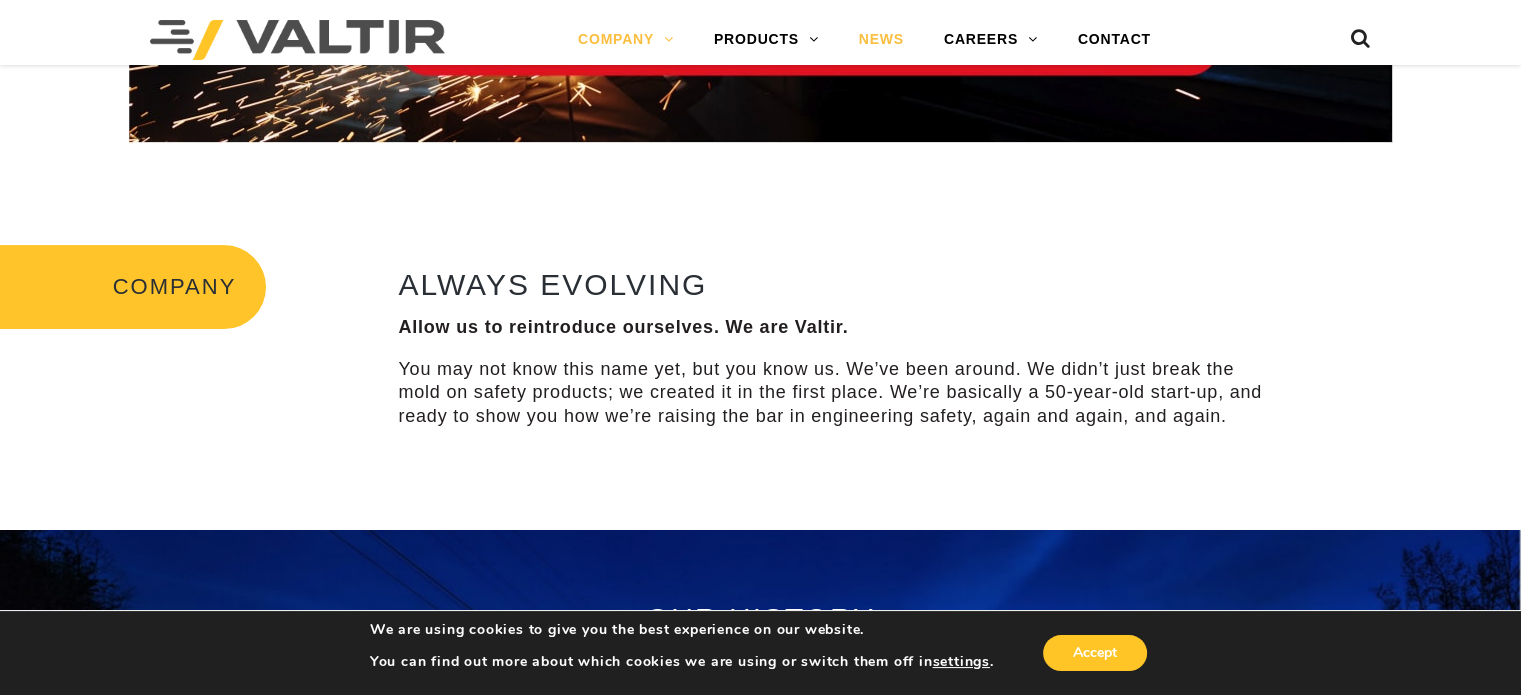 drag, startPoint x: 1529, startPoint y: 143, endPoint x: 887, endPoint y: 39, distance: 650.36914 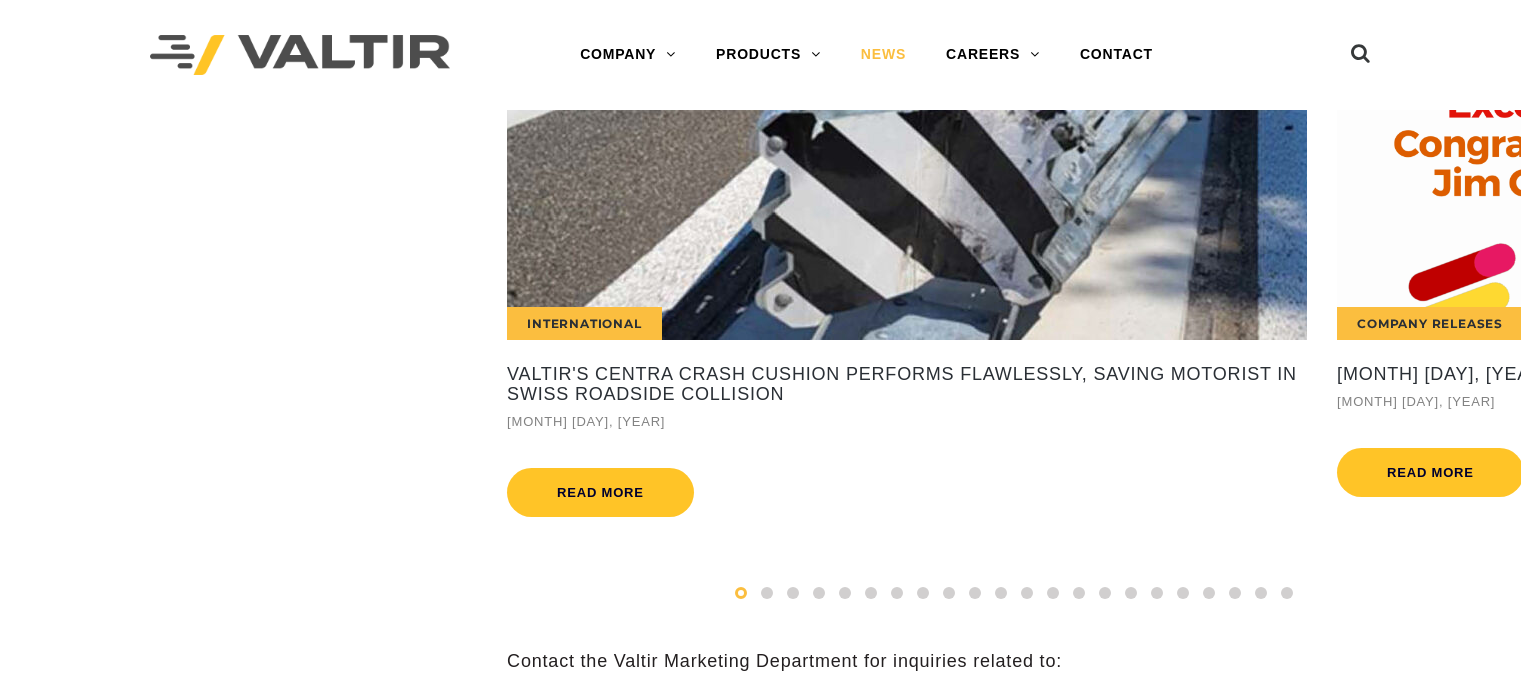 scroll, scrollTop: 0, scrollLeft: 0, axis: both 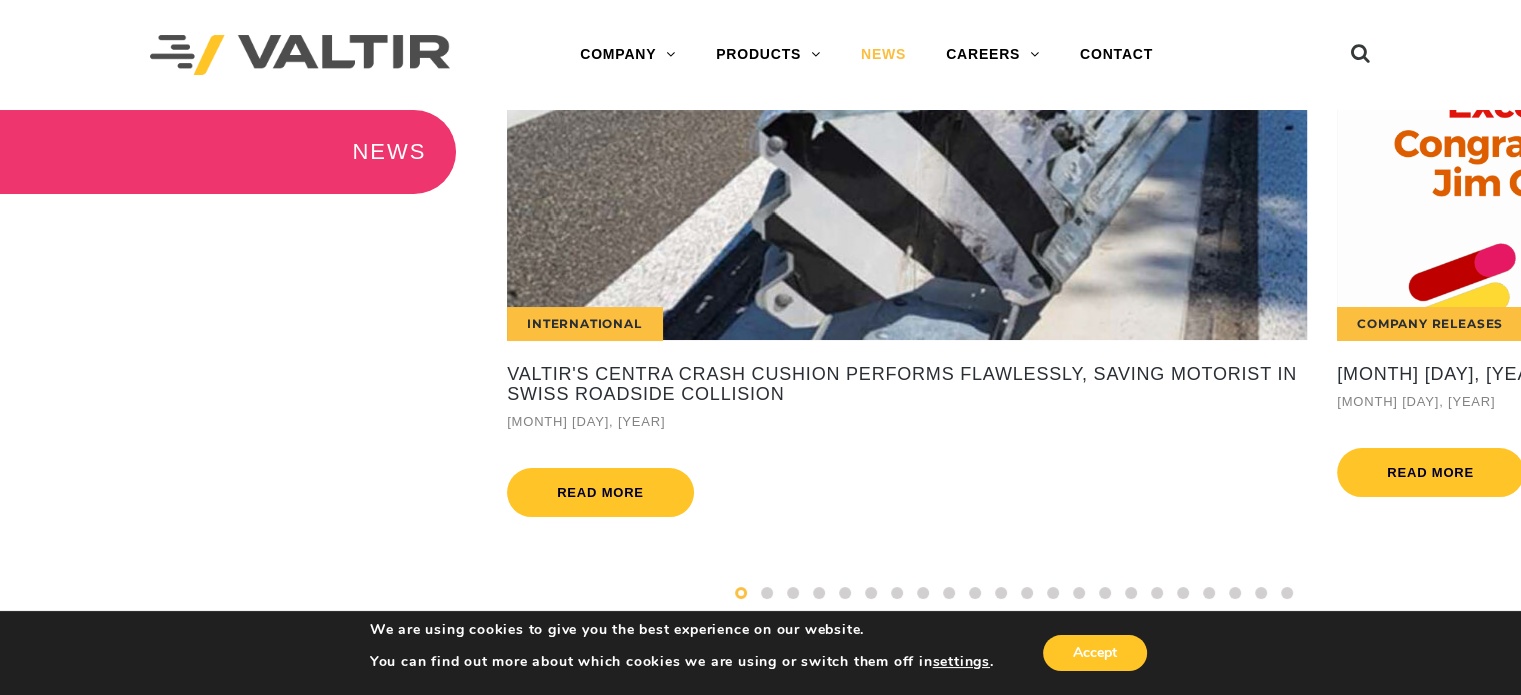 click on "NEWS" at bounding box center (883, 55) 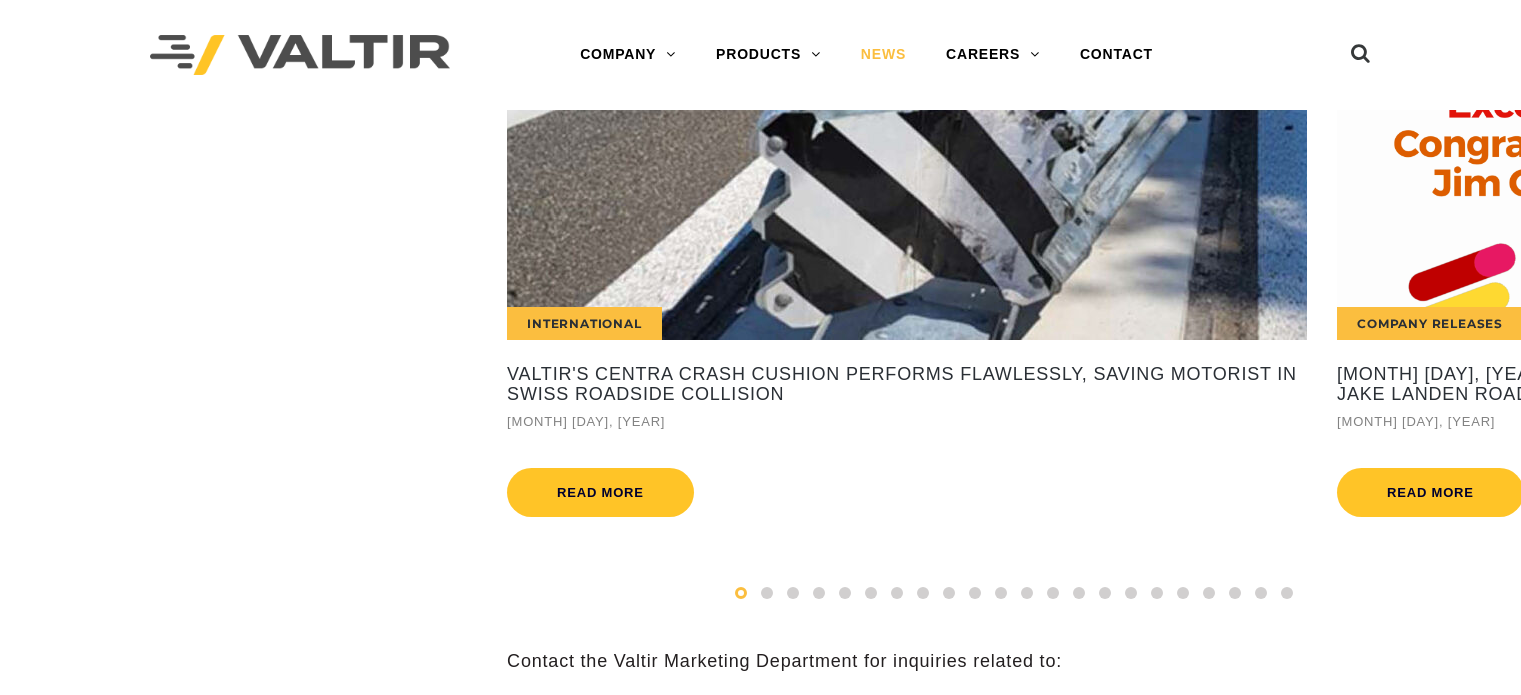 scroll, scrollTop: 0, scrollLeft: 0, axis: both 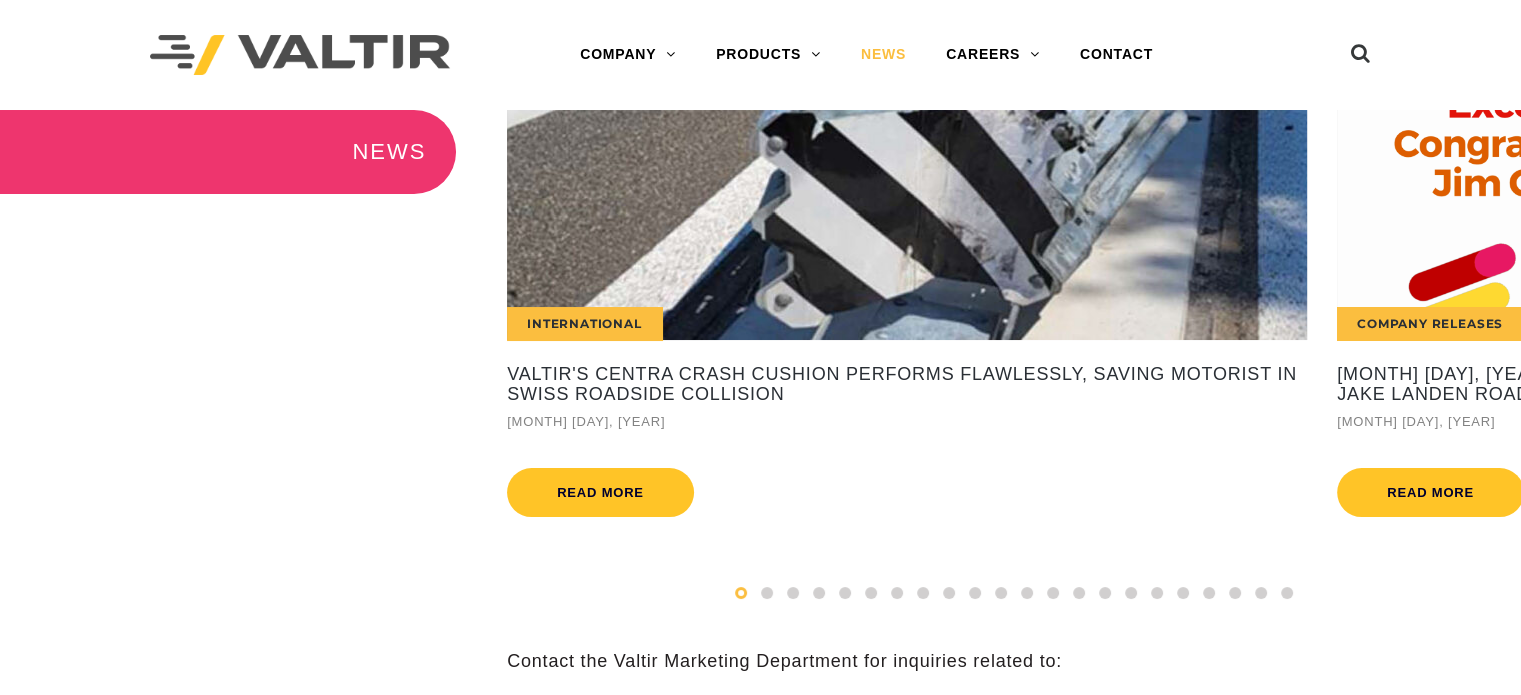 click on "NEWS" at bounding box center [883, 55] 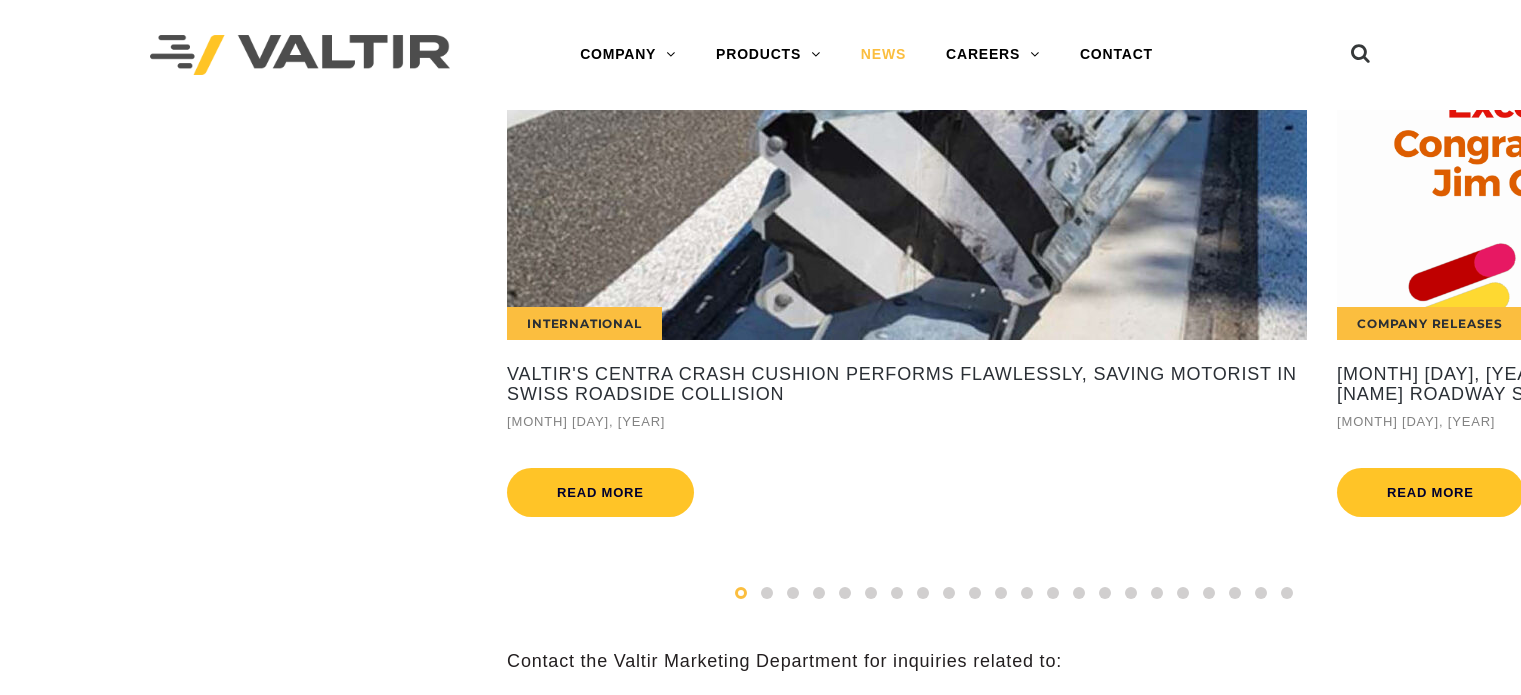 scroll, scrollTop: 0, scrollLeft: 0, axis: both 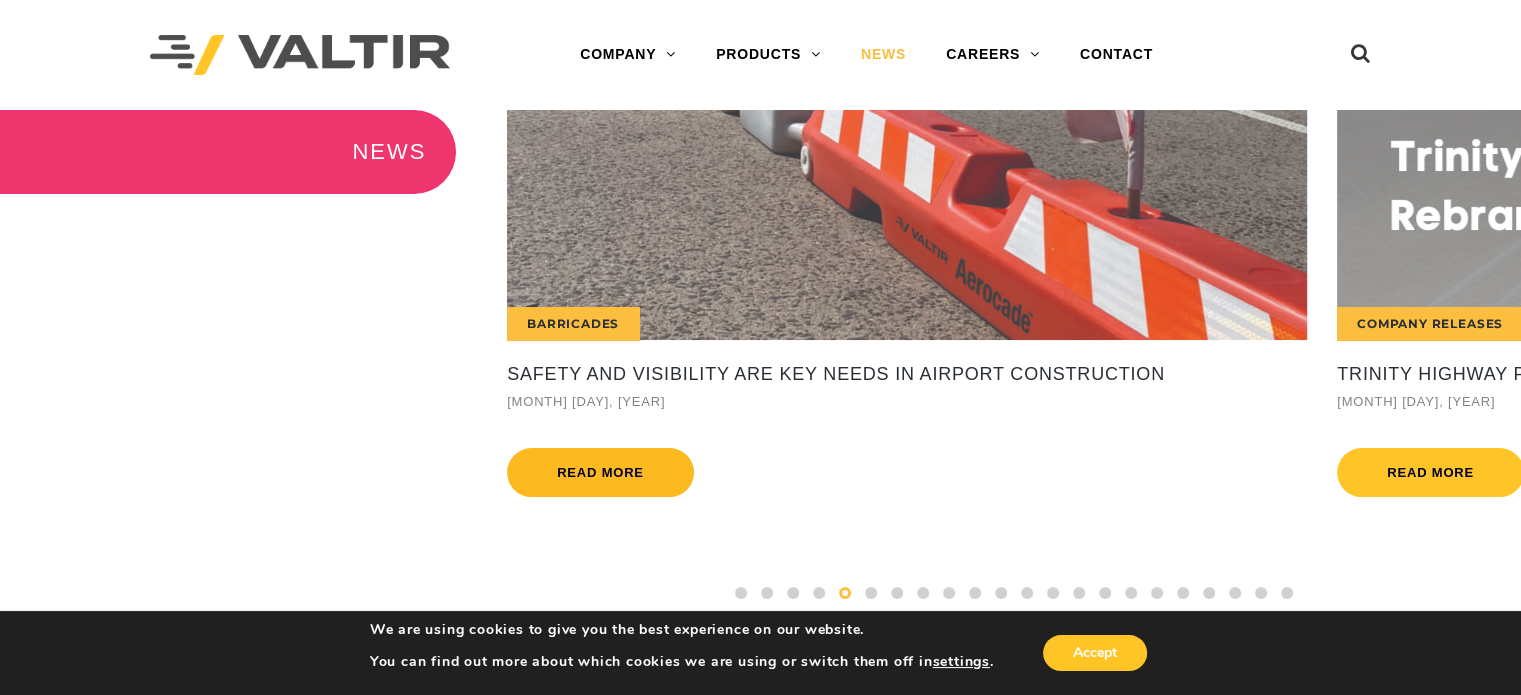 click on "Read more" at bounding box center (600, 472) 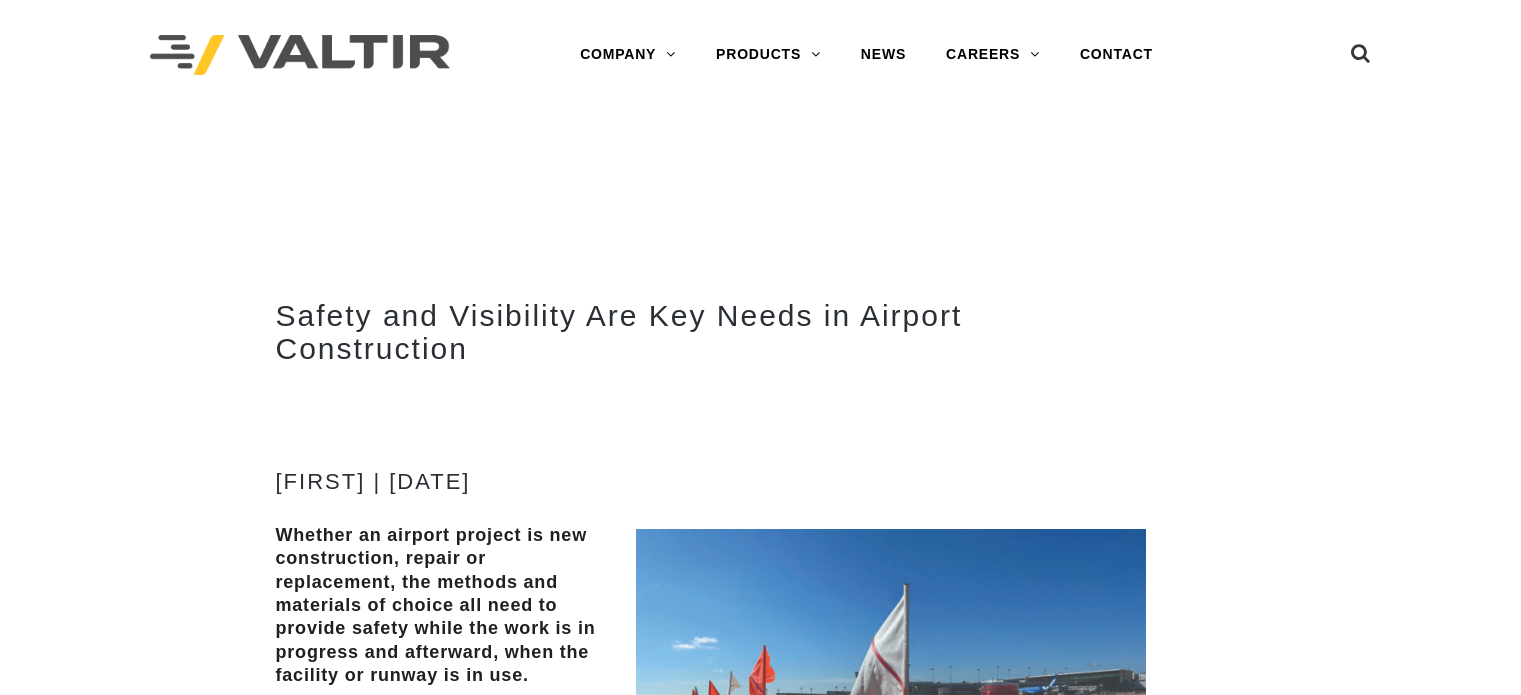 scroll, scrollTop: 0, scrollLeft: 0, axis: both 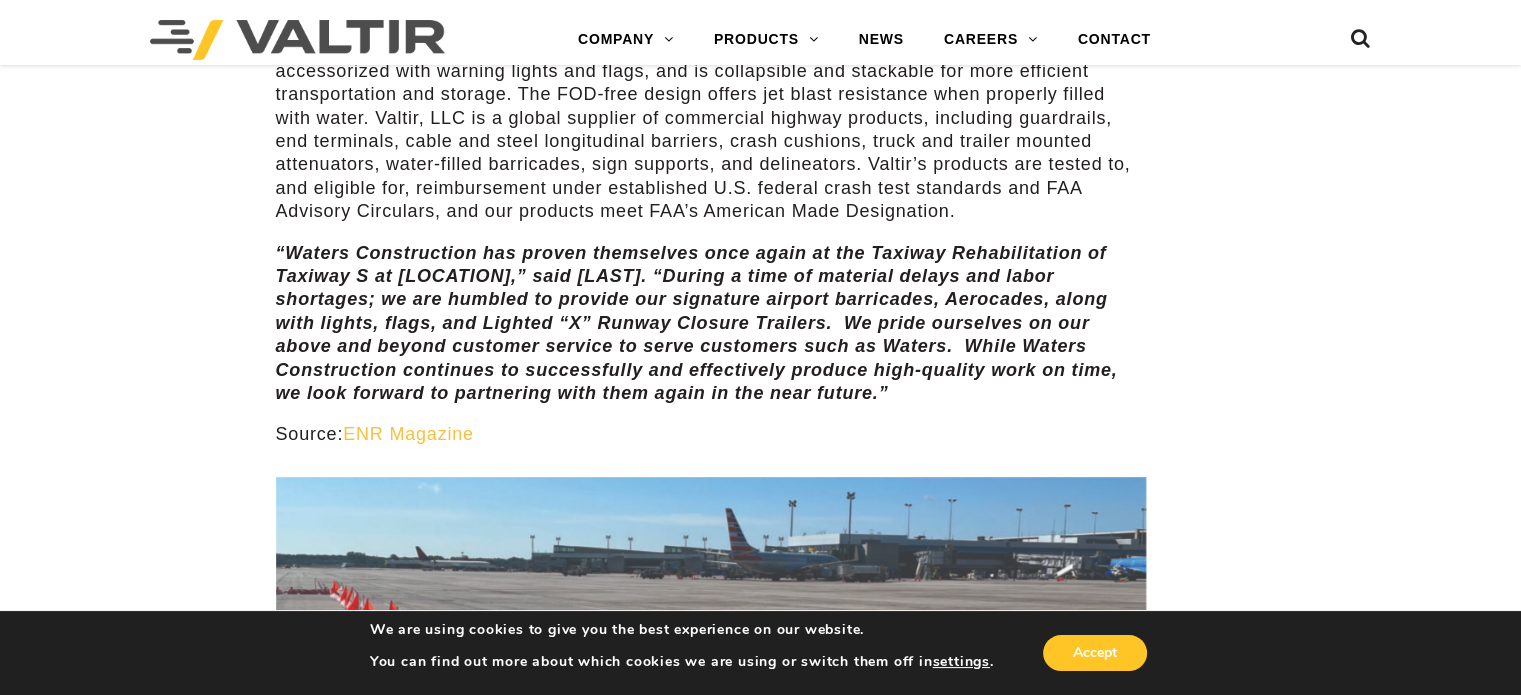 click on "Barricades
[FIRST]   >   Barricades   >   Safety and Visibility Are Key Needs in Airport Construction
Safety and Visibility Are Key Needs in Airport Construction
[DATE] 0
BACK  / NEWS
Safety and Visibility Are Key Needs in Airport Construction
[FIRST] | [DATE]
These Aerocade FOD-free, low-profile barricades are used at [LOCATION] in [CITY], [STATE]. PHOTO RIGHTS: [COMPANY], LLC
A well-known construction safety solution is the  Aerocade Airport Barricade
Source:  ENR Magazine
1 2 3 4 5" at bounding box center [760, 233] 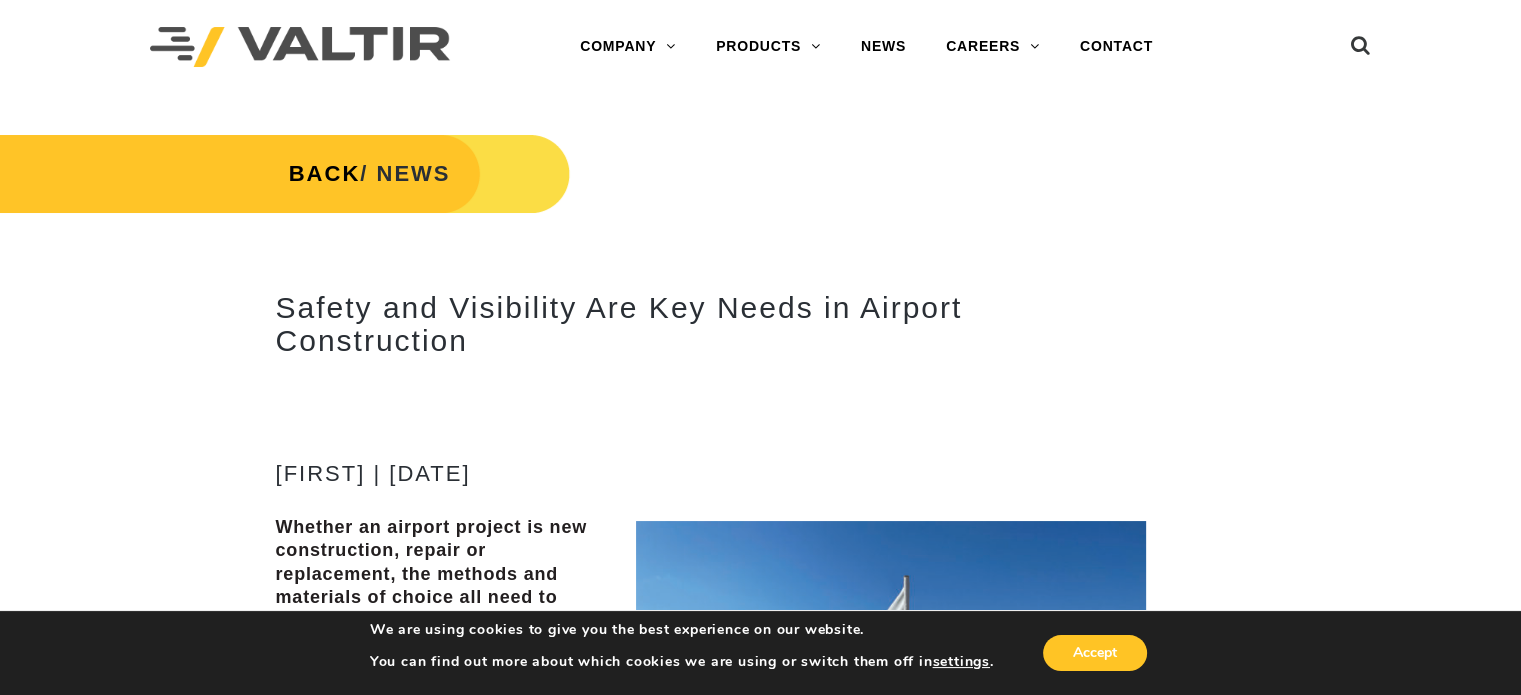 scroll, scrollTop: 0, scrollLeft: 0, axis: both 